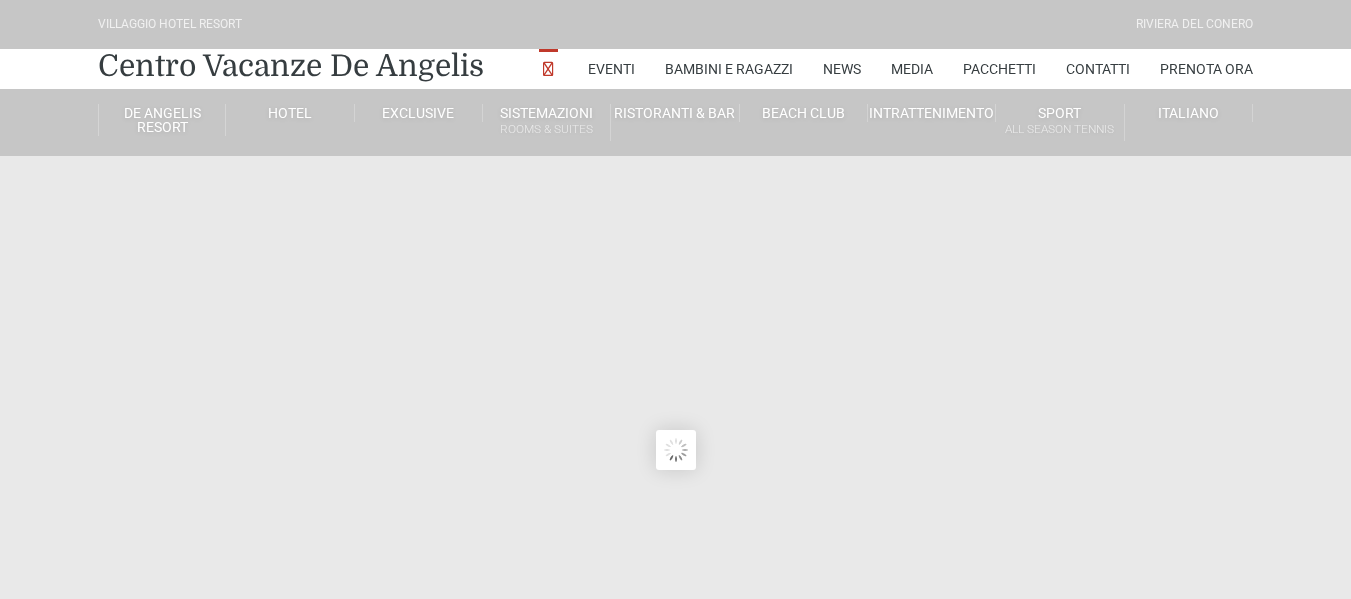 scroll, scrollTop: 0, scrollLeft: 0, axis: both 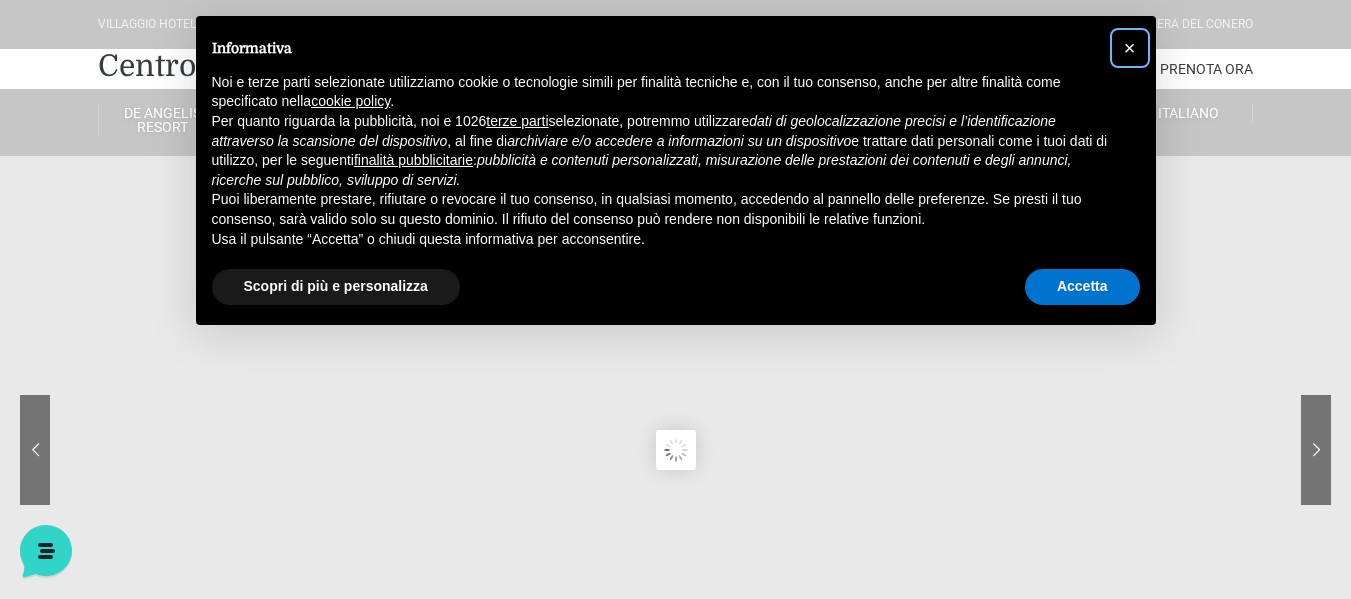 click on "×" at bounding box center [1130, 48] 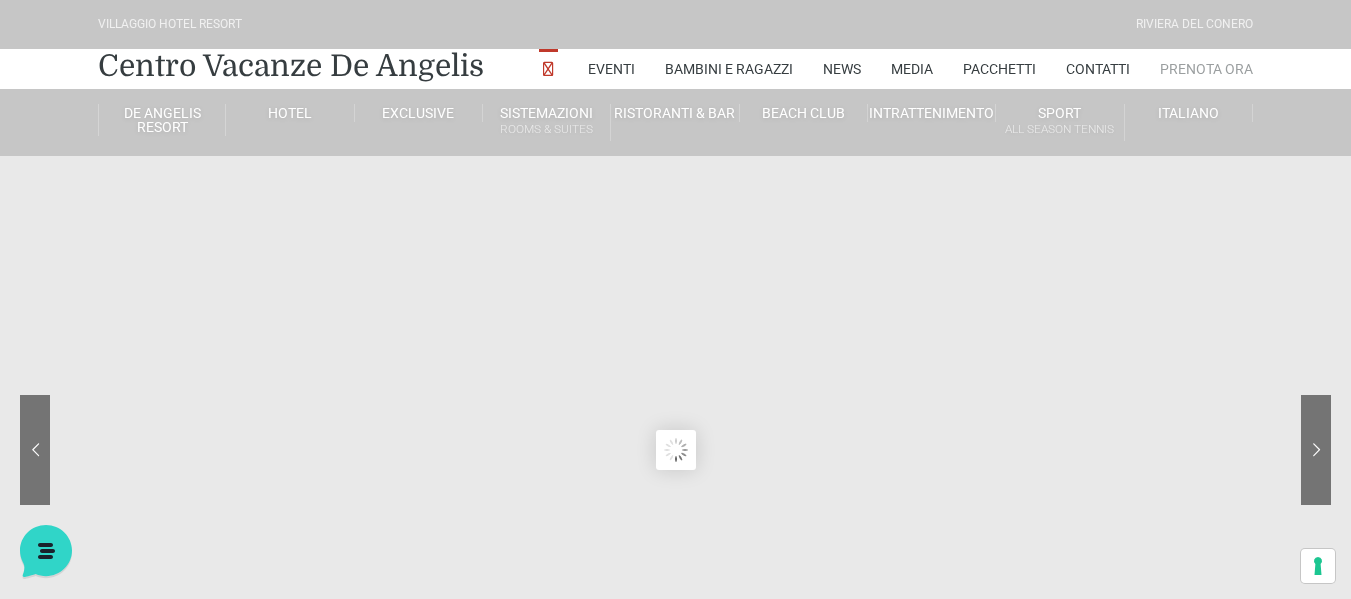 click on "Prenota Ora" at bounding box center (1206, 69) 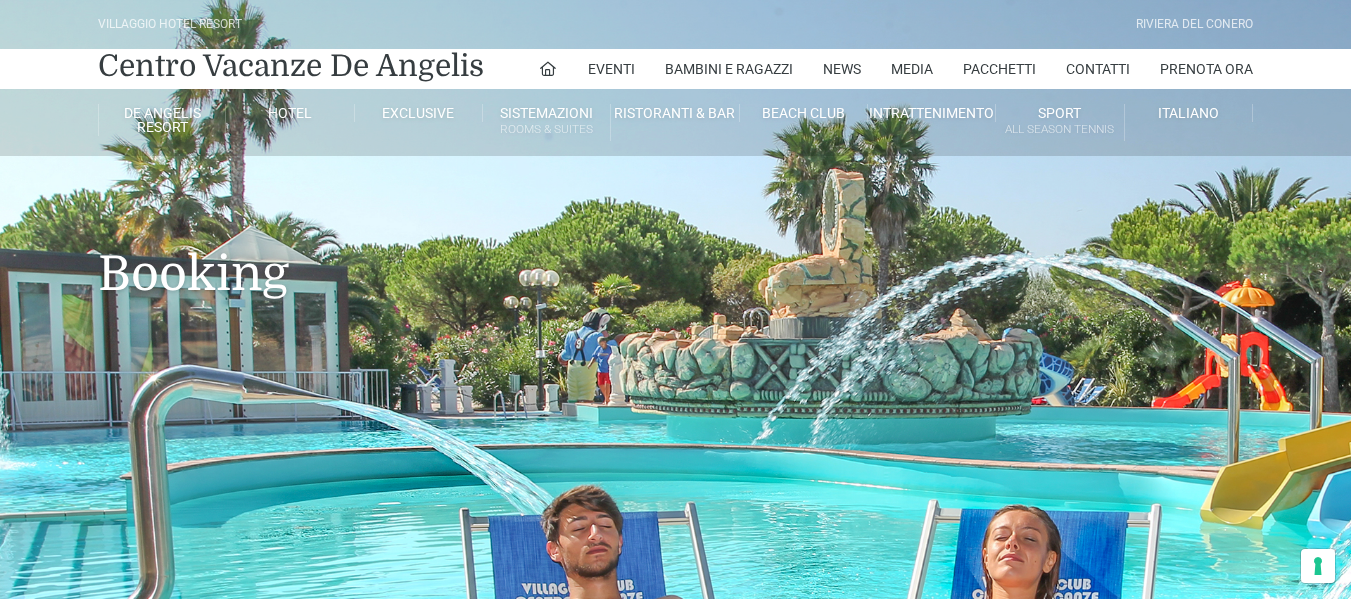 scroll, scrollTop: 0, scrollLeft: 0, axis: both 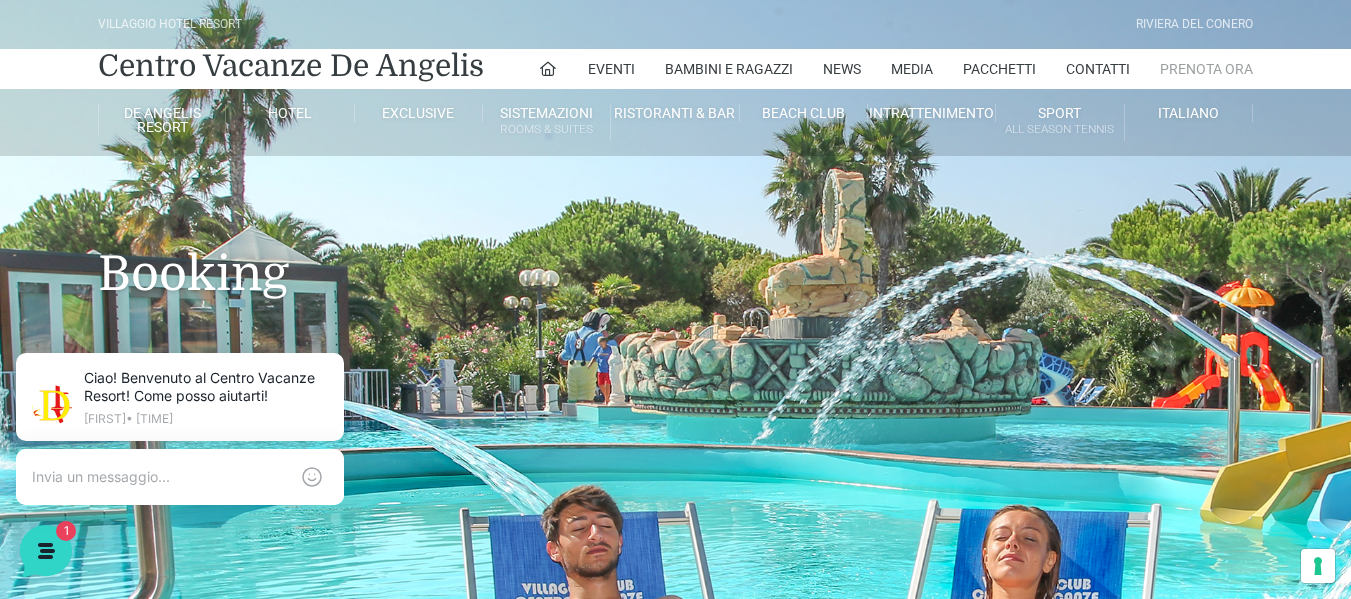 click on "Prenota Ora" at bounding box center (1206, 69) 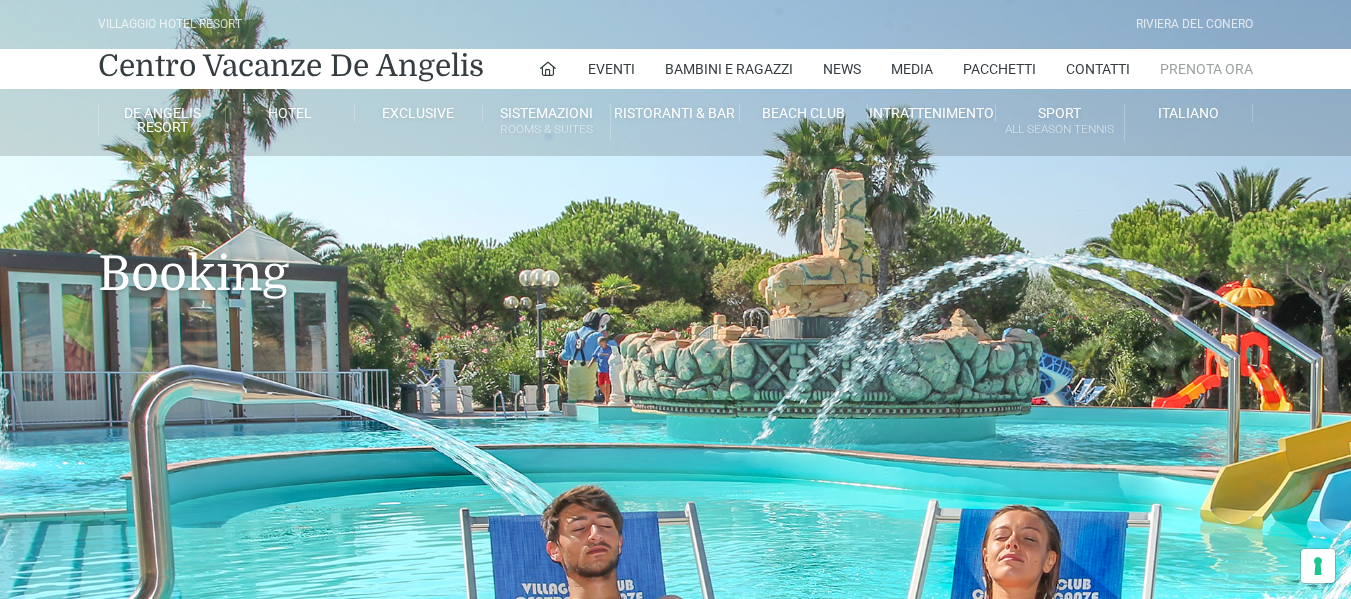 scroll, scrollTop: 0, scrollLeft: 0, axis: both 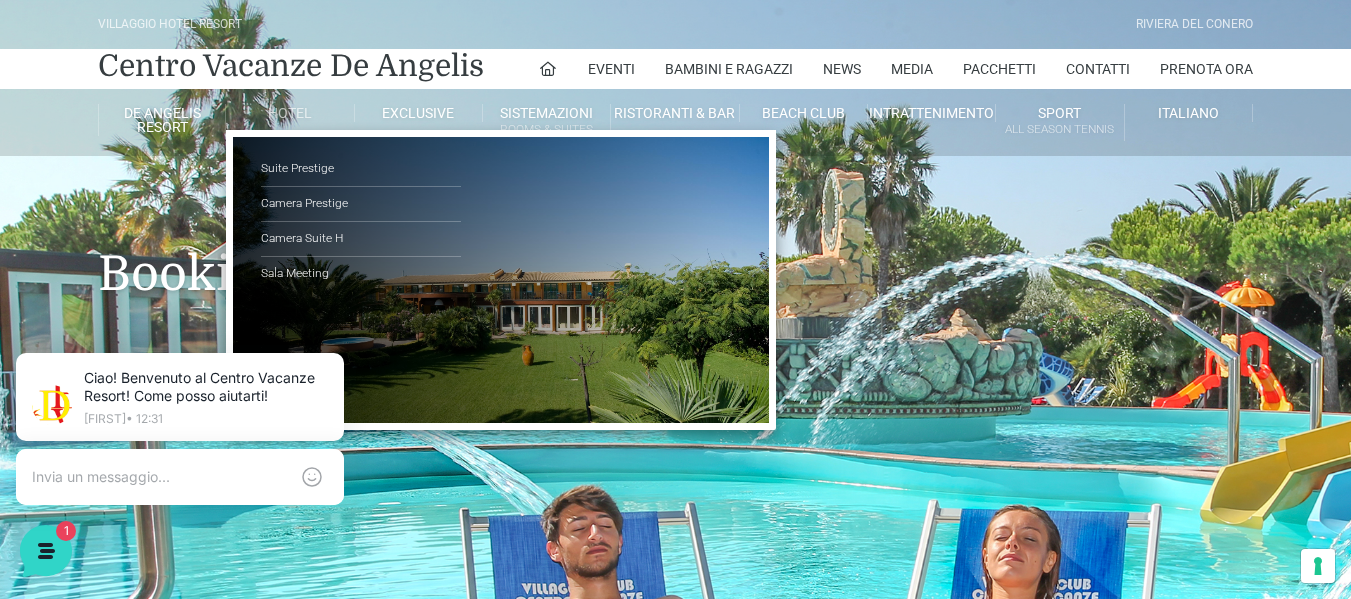click on "Hotel" at bounding box center (290, 113) 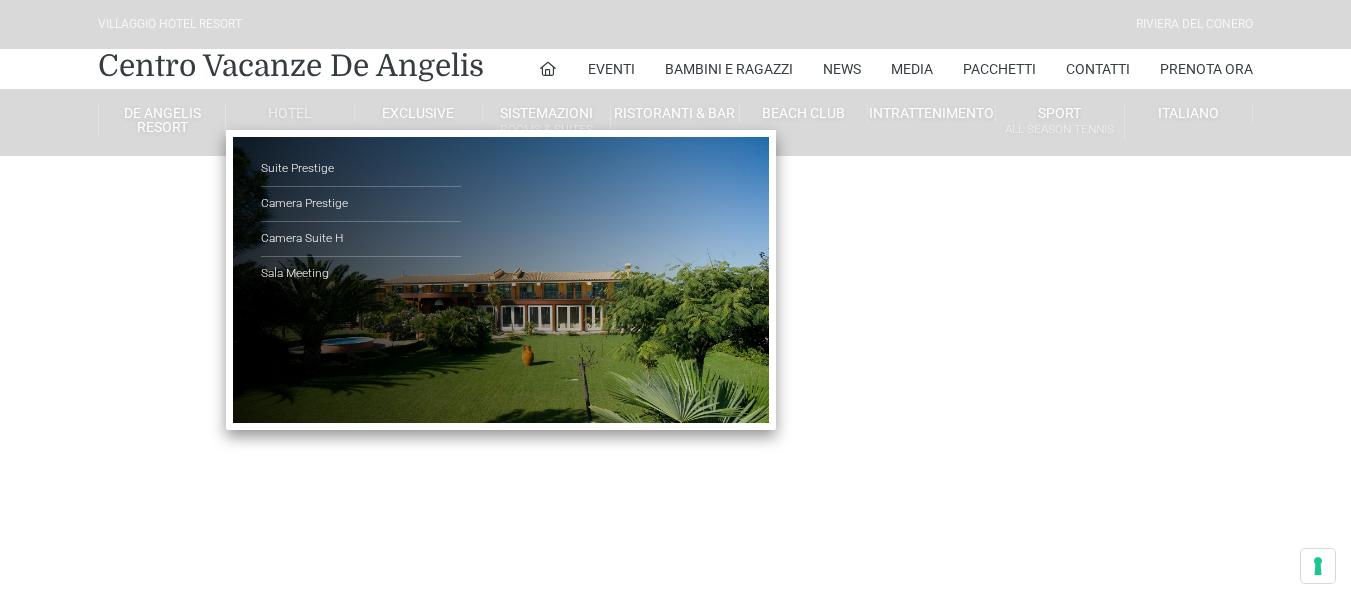 scroll, scrollTop: 0, scrollLeft: 0, axis: both 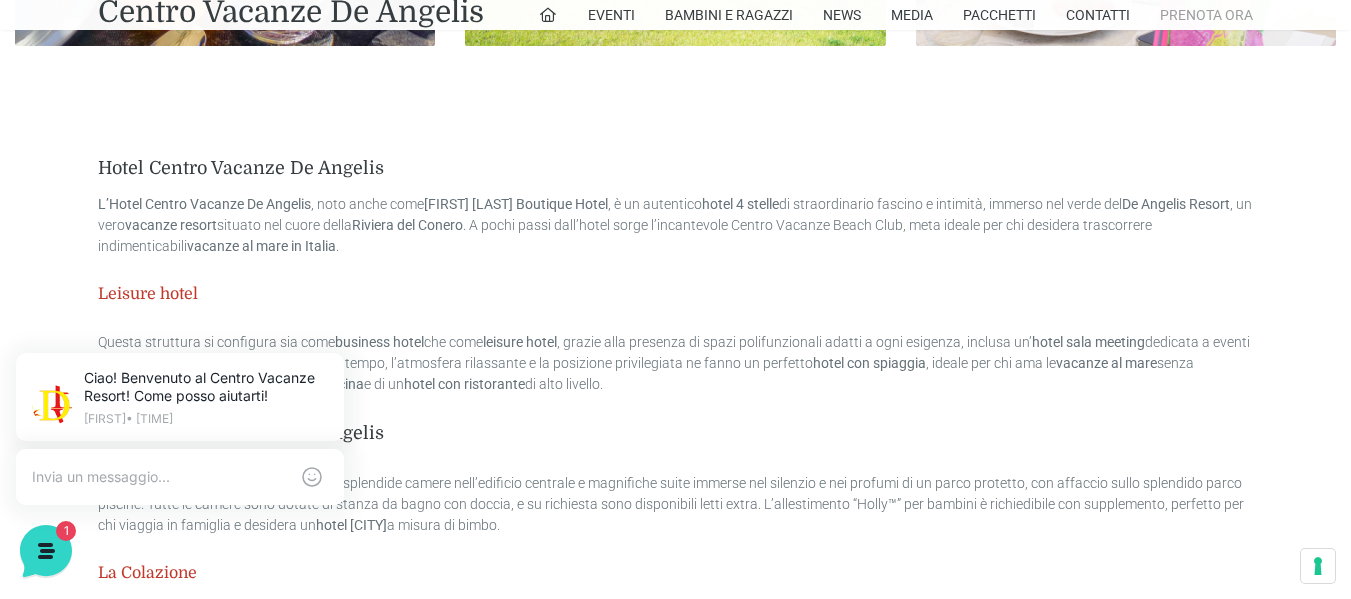 click on "Prenota Ora" at bounding box center (1206, 15) 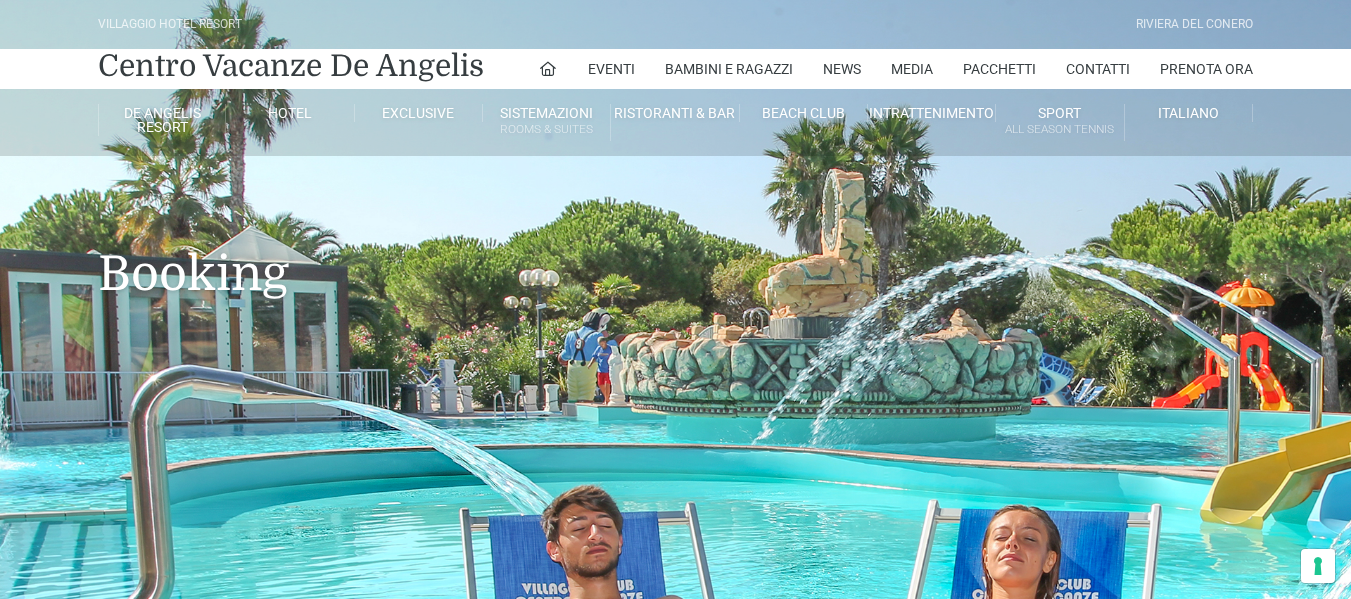 scroll, scrollTop: 0, scrollLeft: 0, axis: both 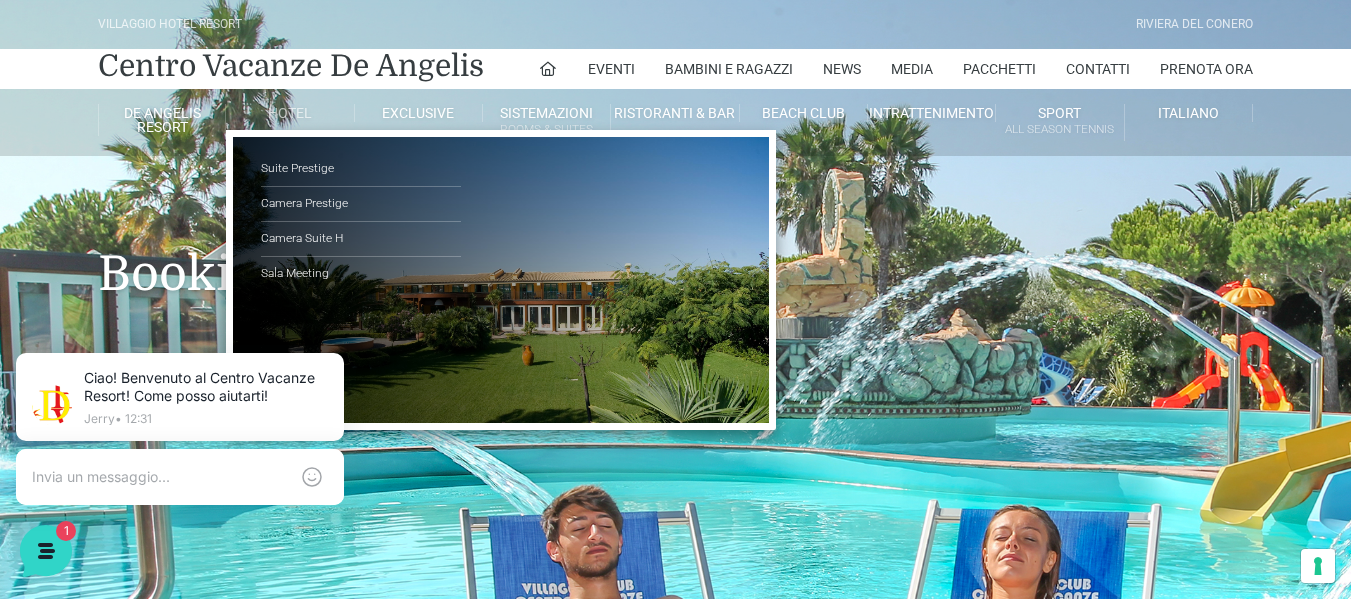 click on "Hotel" at bounding box center (290, 113) 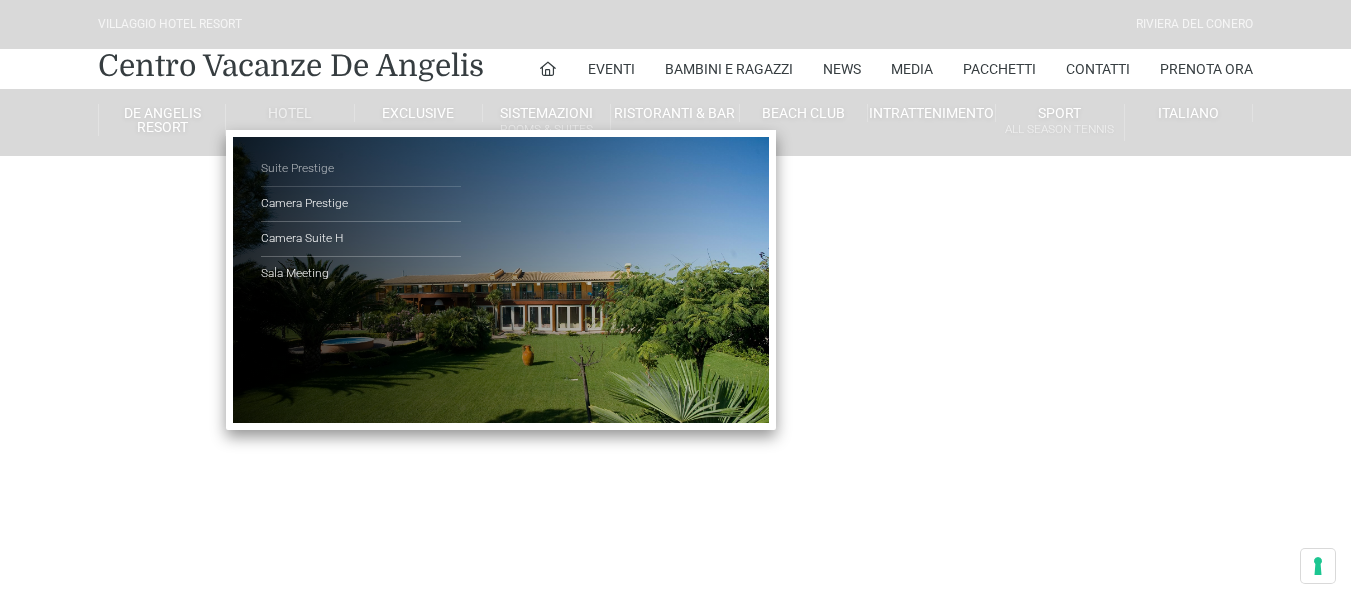 scroll, scrollTop: 0, scrollLeft: 0, axis: both 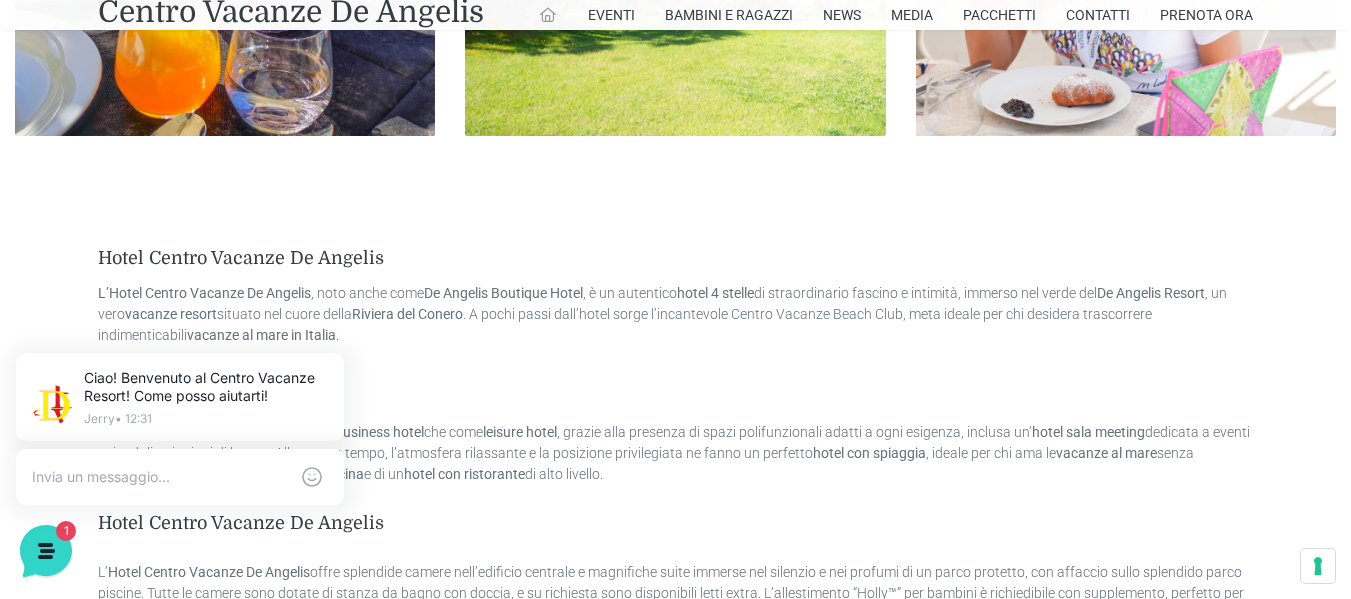 click at bounding box center [548, 15] 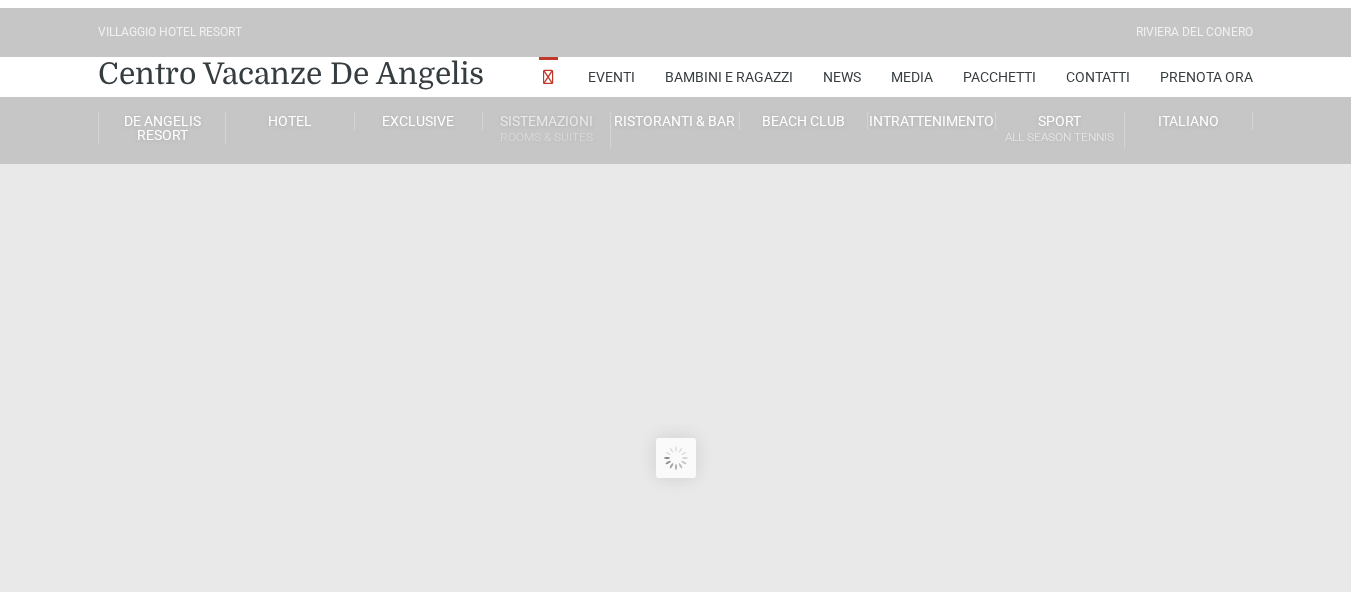 scroll, scrollTop: 0, scrollLeft: 0, axis: both 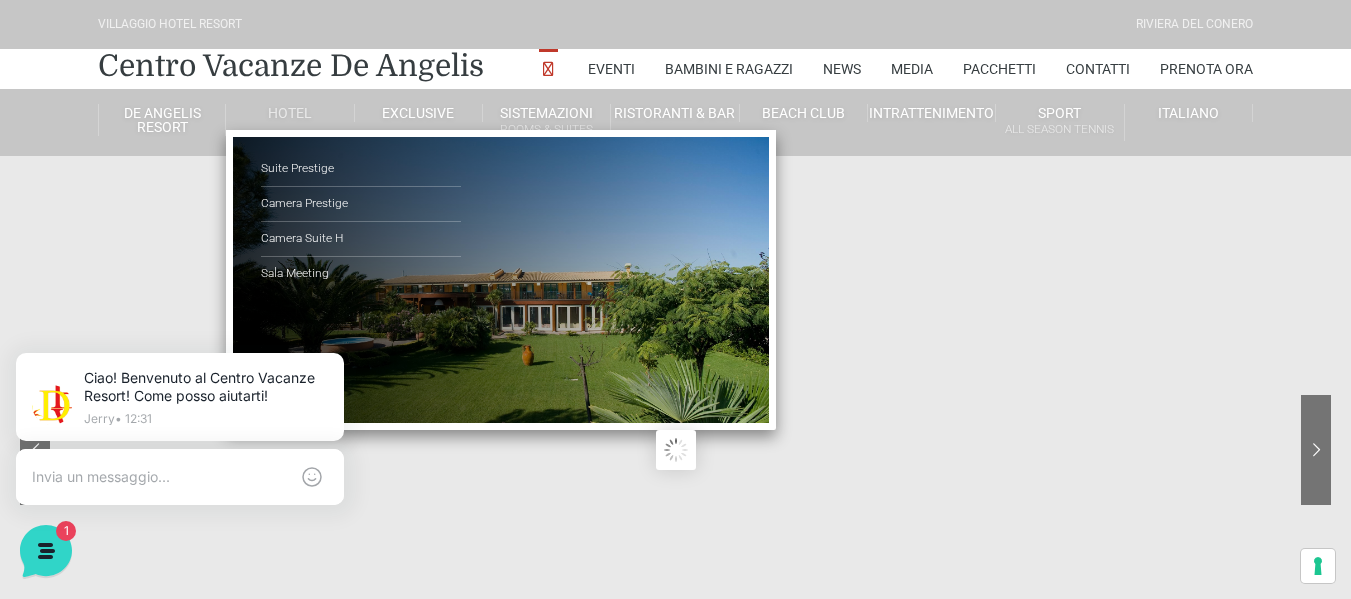 click on "Hotel" at bounding box center [290, 113] 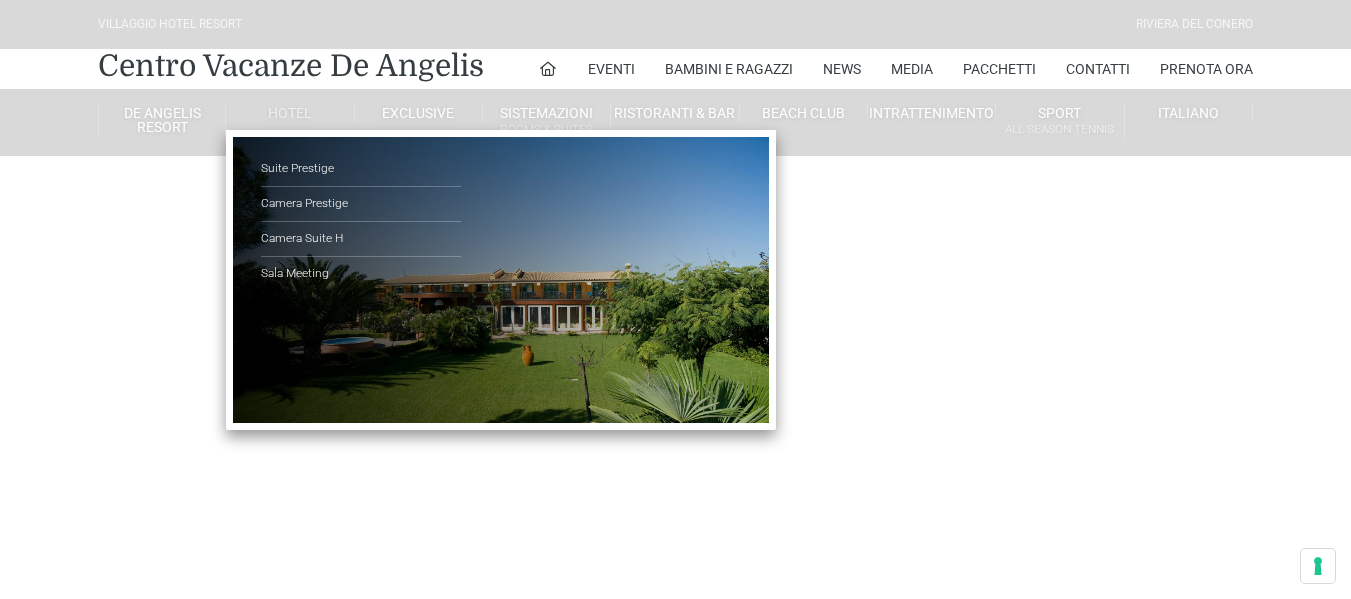 scroll, scrollTop: 0, scrollLeft: 0, axis: both 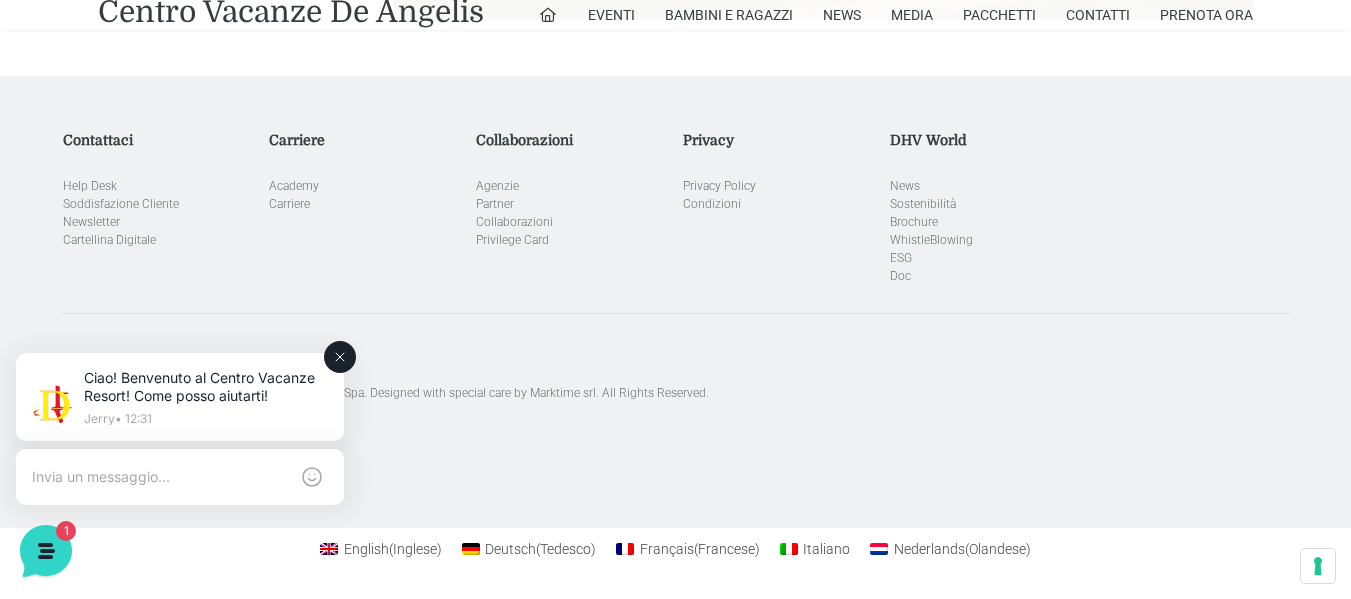 click at bounding box center [180, 477] 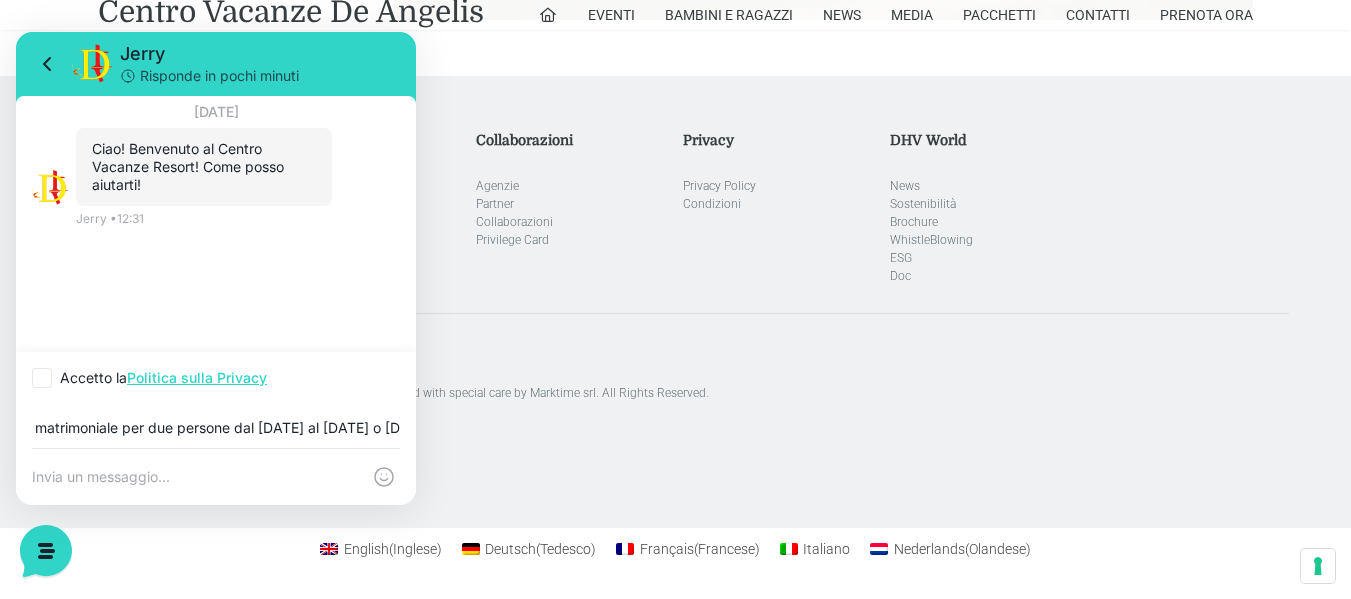scroll, scrollTop: 0, scrollLeft: 494, axis: horizontal 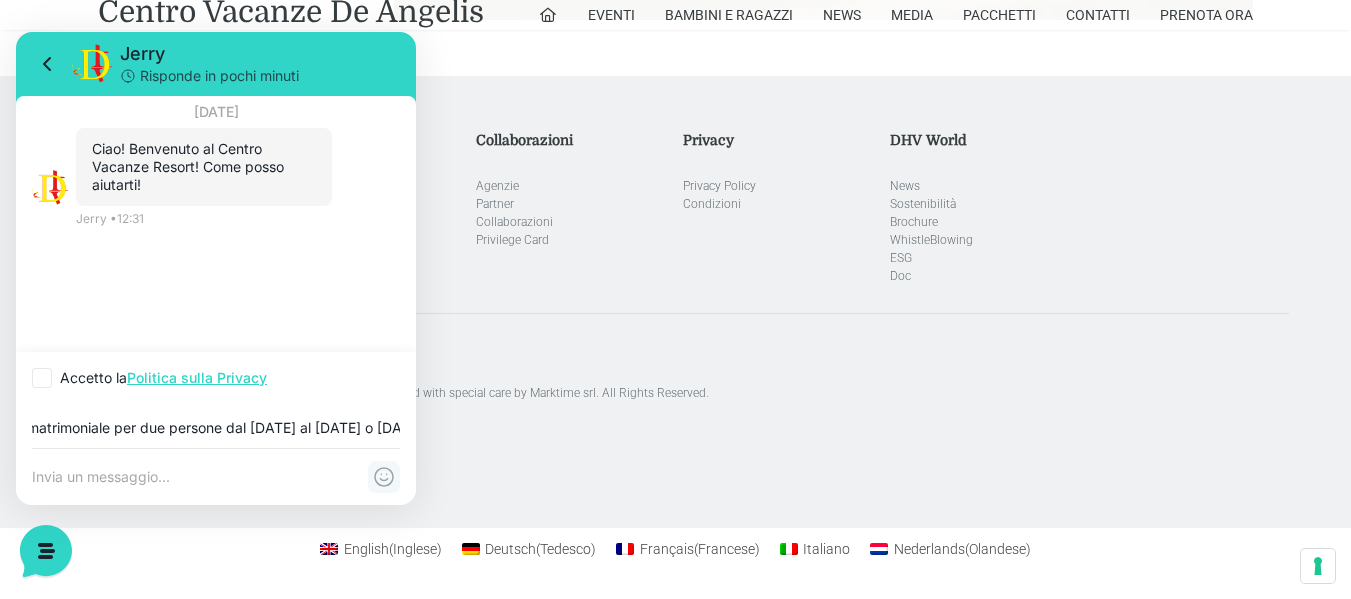 type on "volevo sapere se c'è disponibilità, in hotel pensione completa, una camera matrimoniale per due persone dal [DATE] al [DATE] o [DATE]-[DATE]" 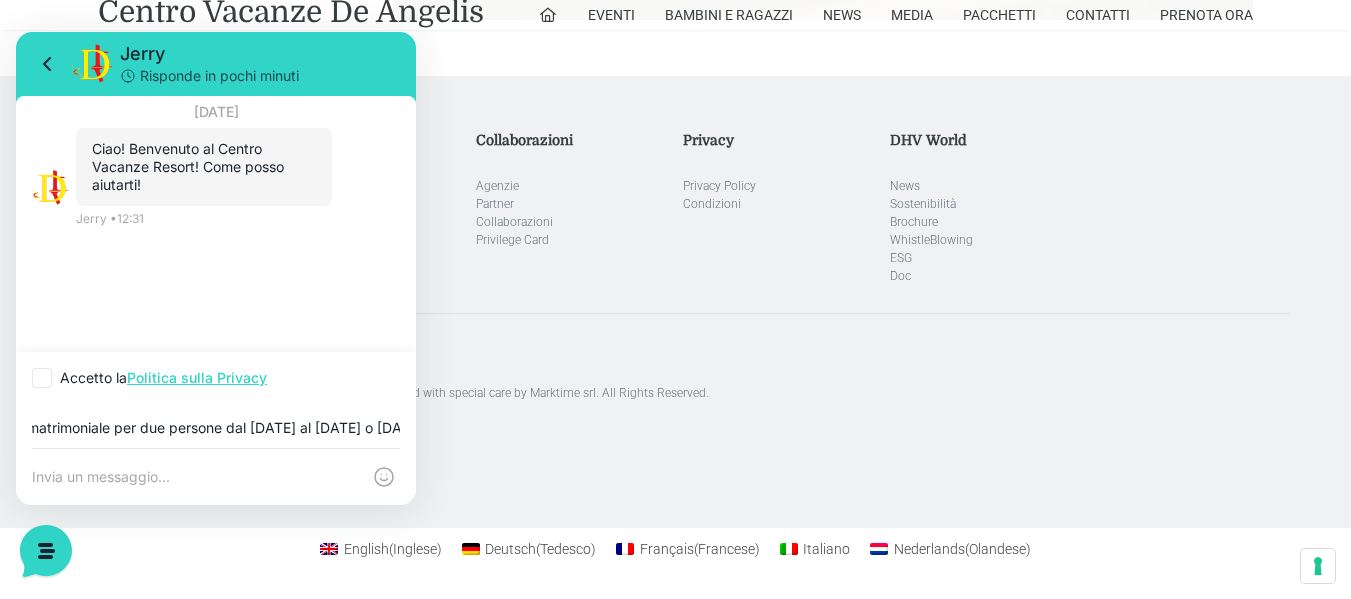 scroll, scrollTop: 0, scrollLeft: 0, axis: both 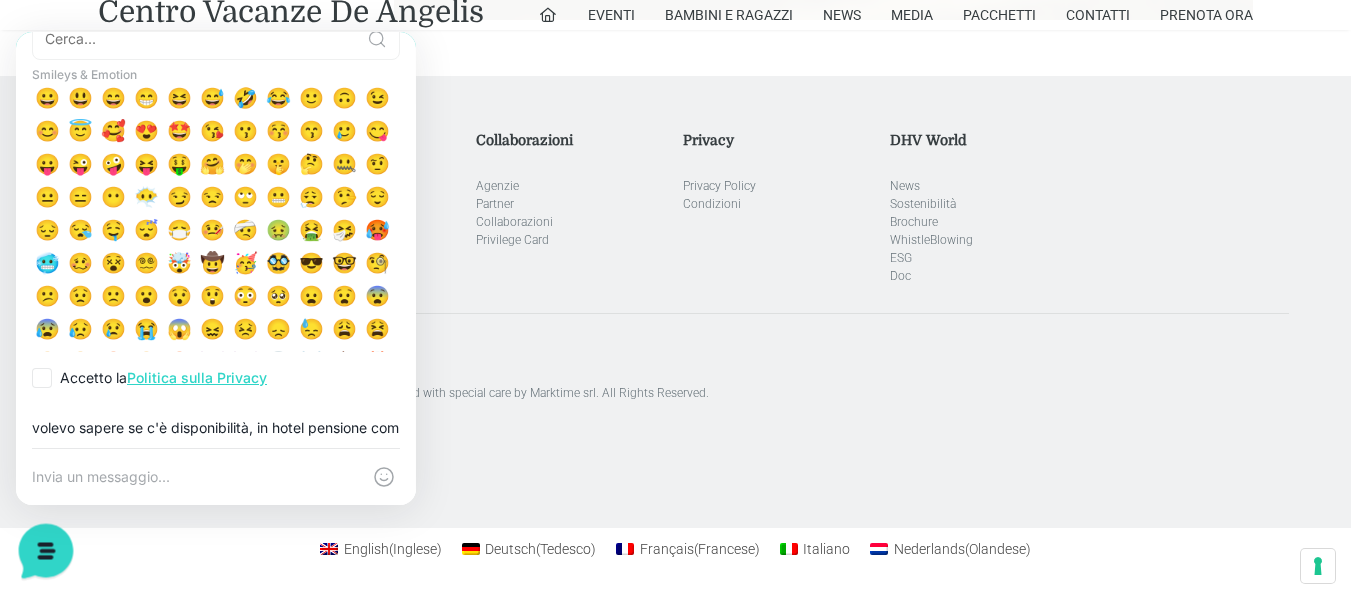 drag, startPoint x: 39, startPoint y: 545, endPoint x: 60, endPoint y: 534, distance: 23.70654 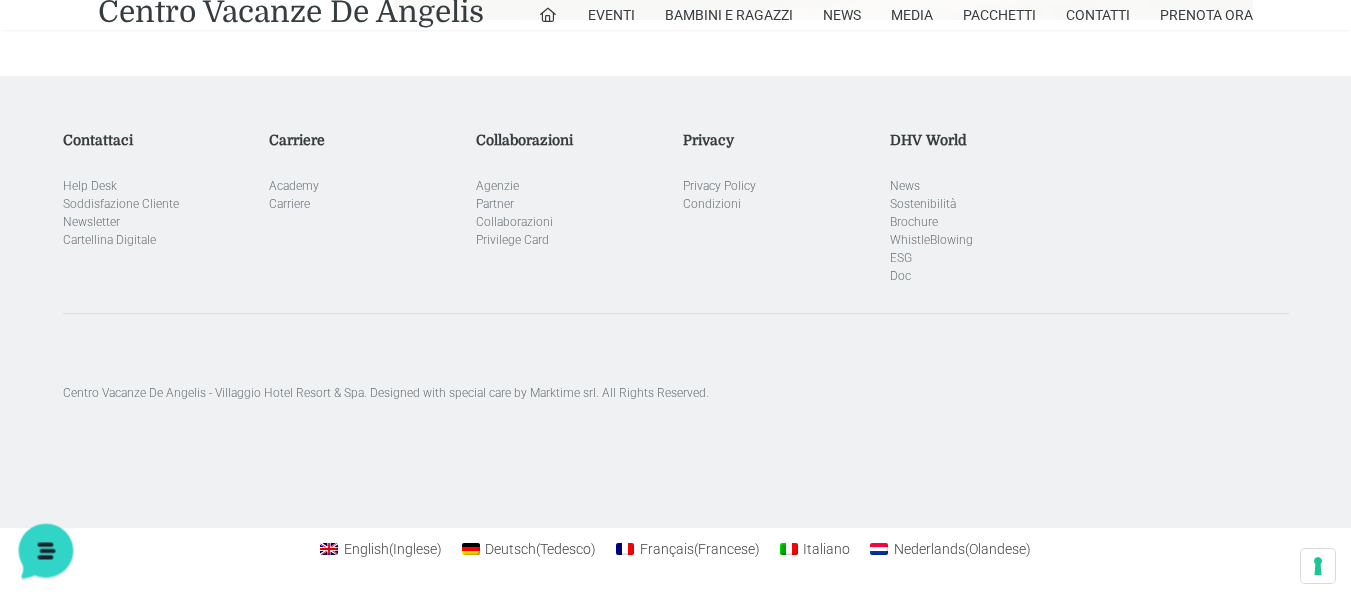 click 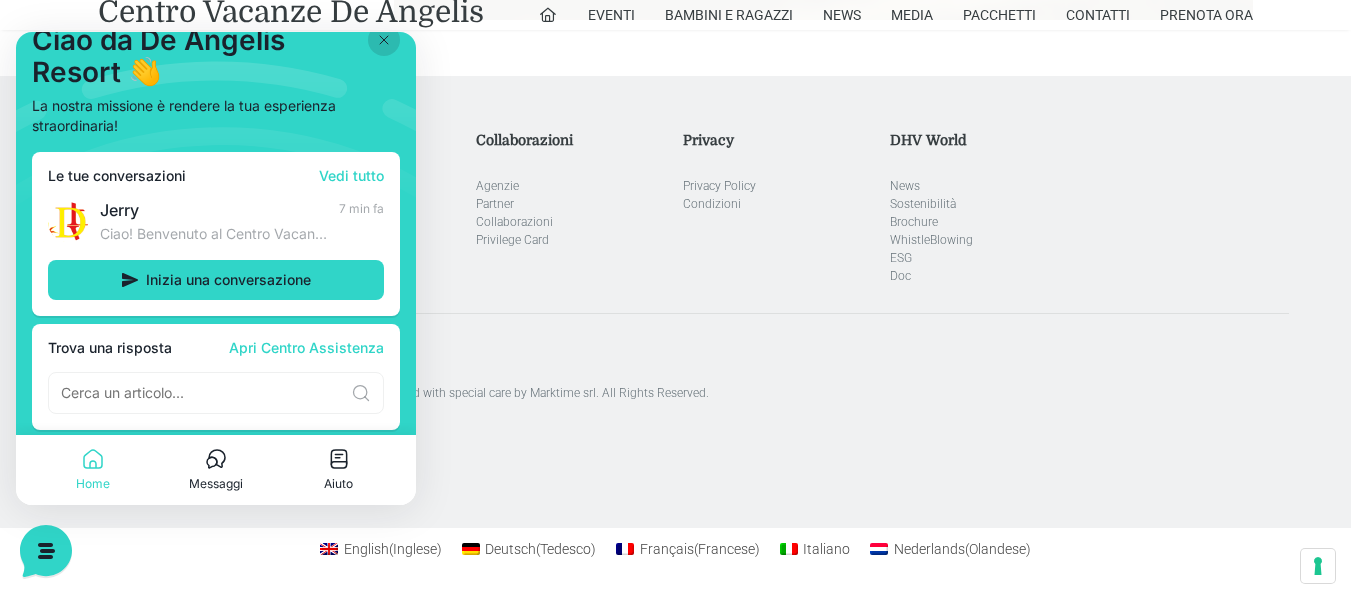 scroll, scrollTop: 35, scrollLeft: 0, axis: vertical 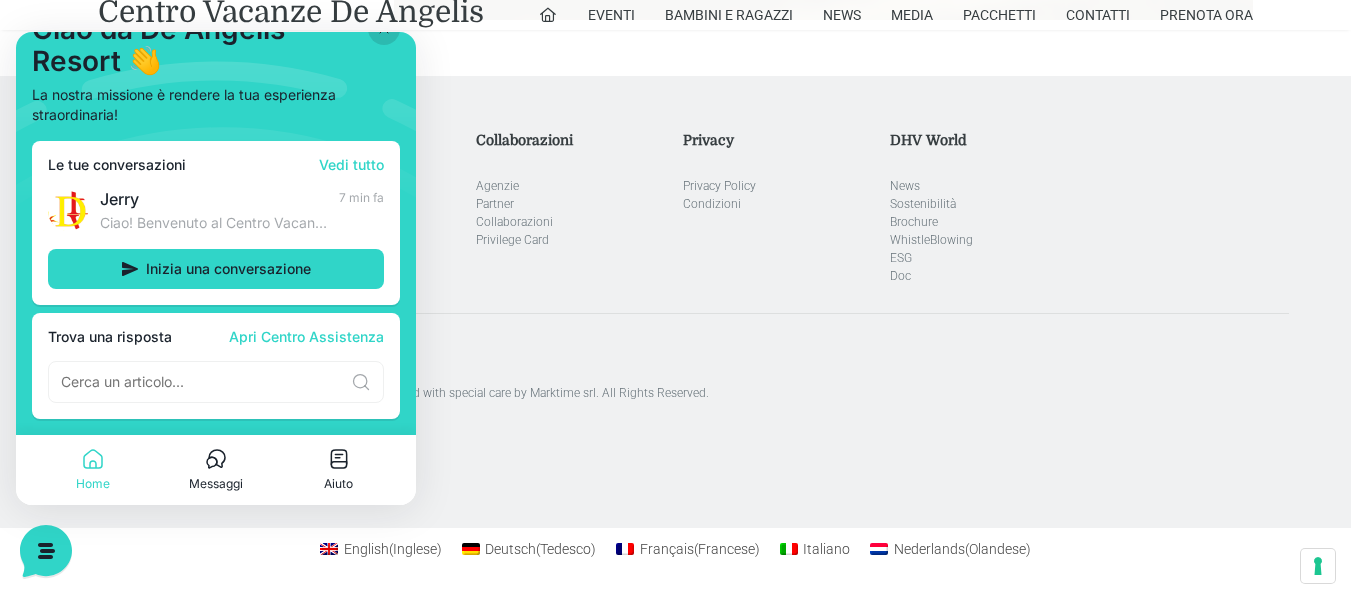 click on "Messaggi" at bounding box center [216, 484] 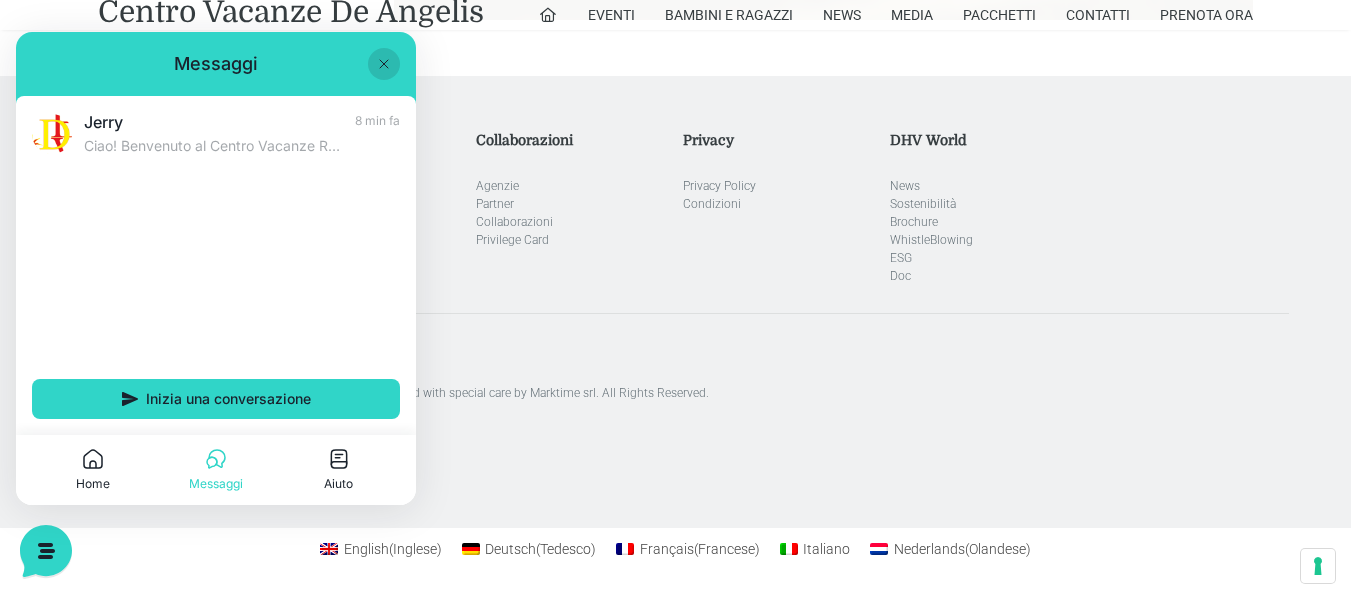 click 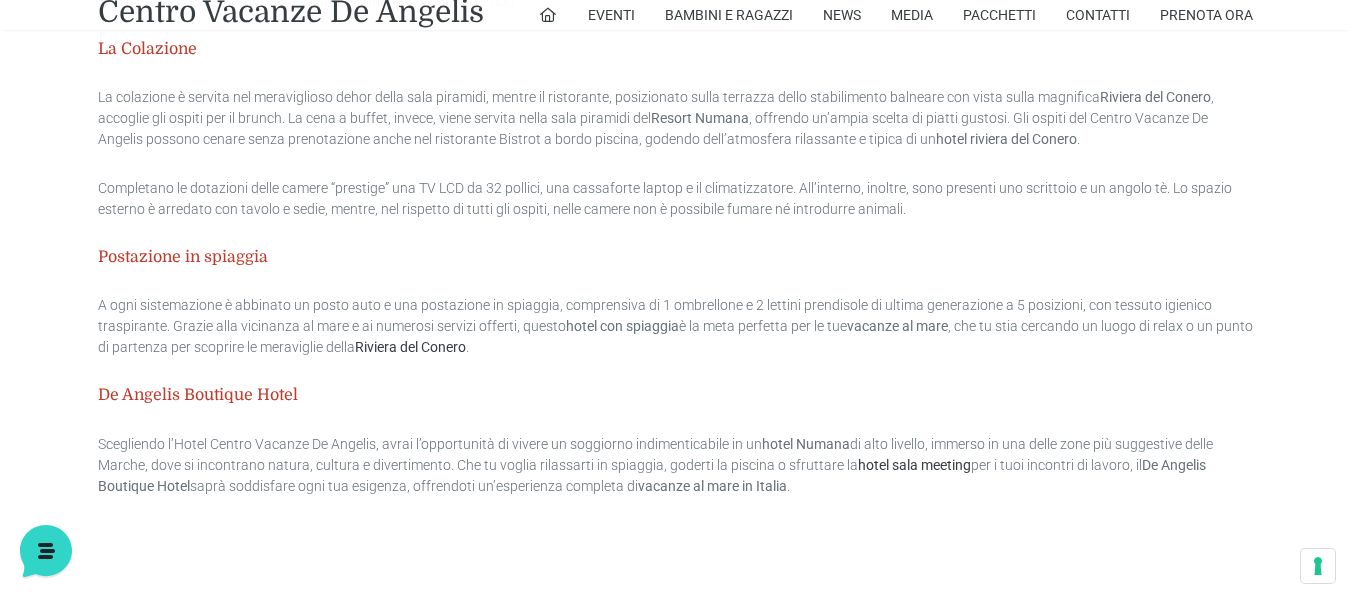 scroll, scrollTop: 3807, scrollLeft: 0, axis: vertical 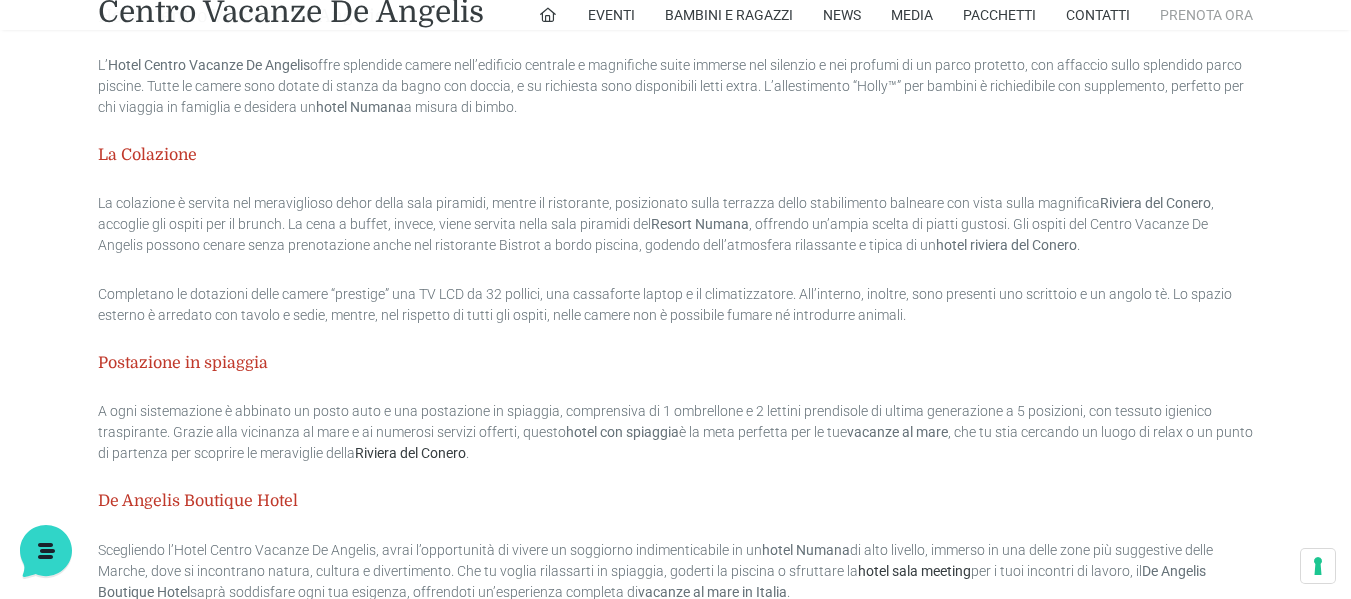 click on "Prenota Ora" at bounding box center [1206, 15] 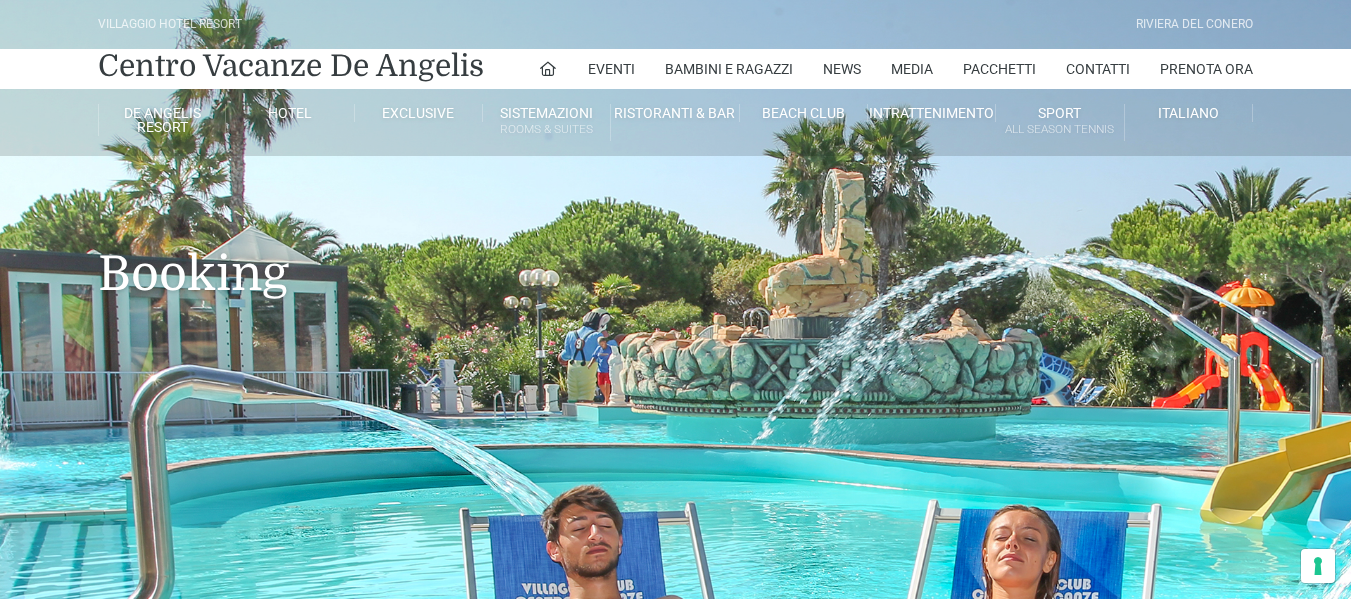 scroll, scrollTop: 0, scrollLeft: 0, axis: both 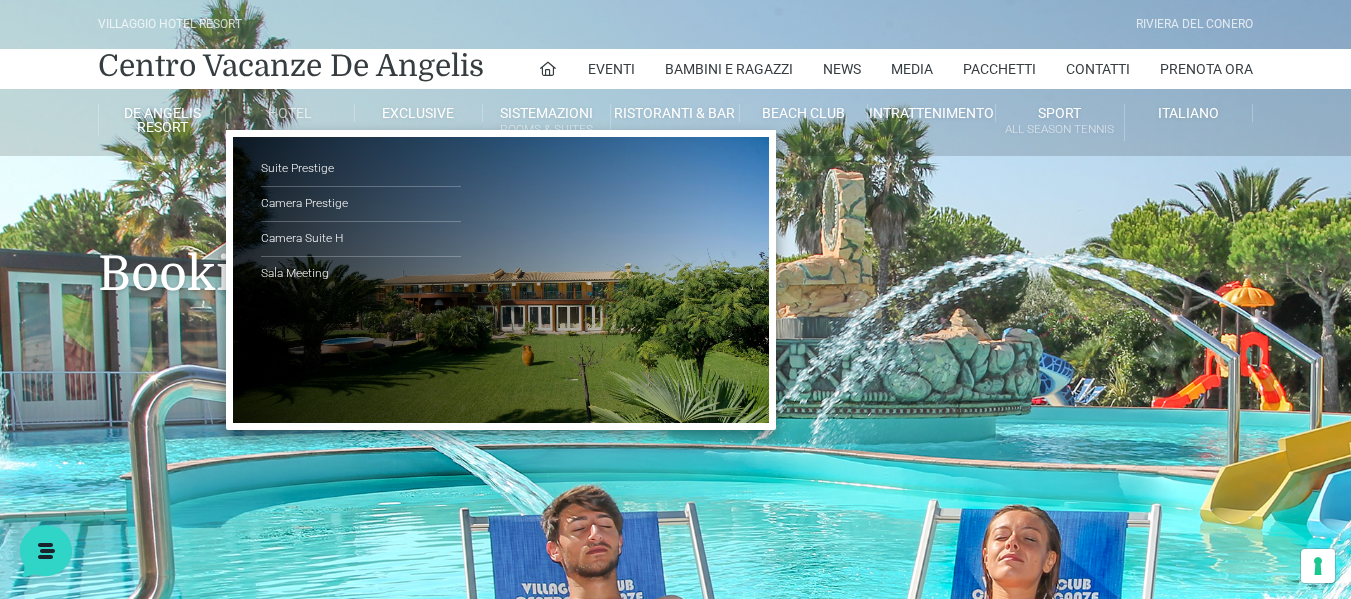 click on "Hotel" at bounding box center (290, 113) 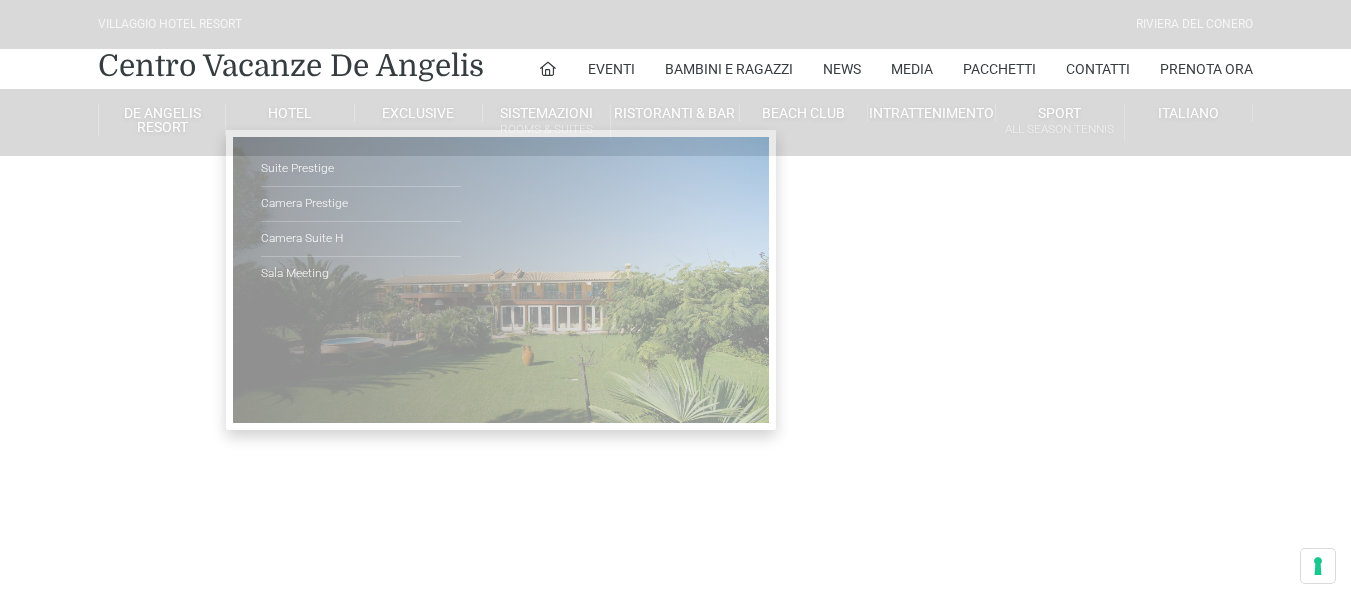 scroll, scrollTop: 0, scrollLeft: 0, axis: both 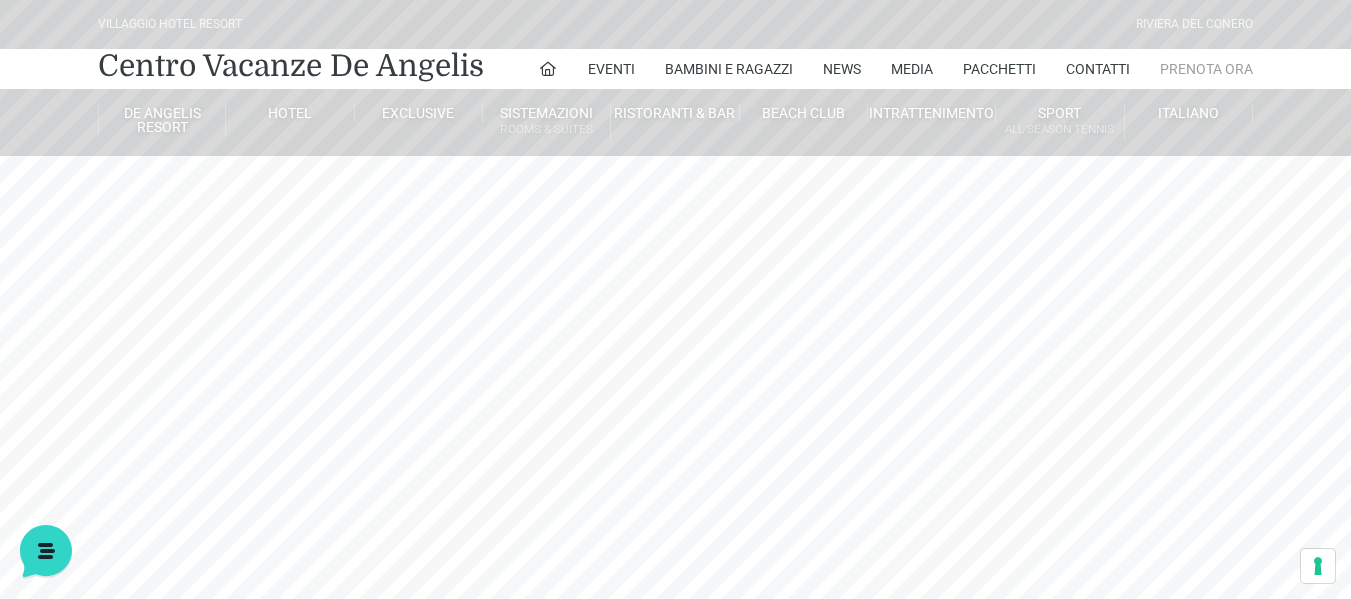 click on "Prenota Ora" at bounding box center [1206, 69] 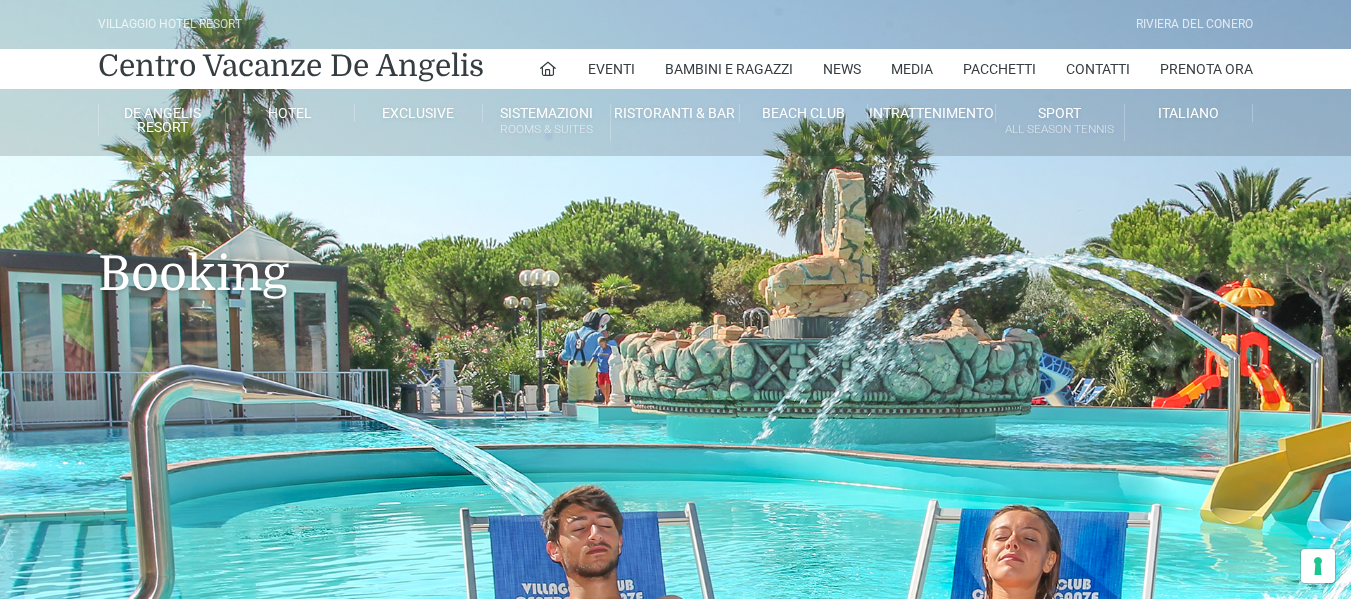 scroll, scrollTop: 0, scrollLeft: 0, axis: both 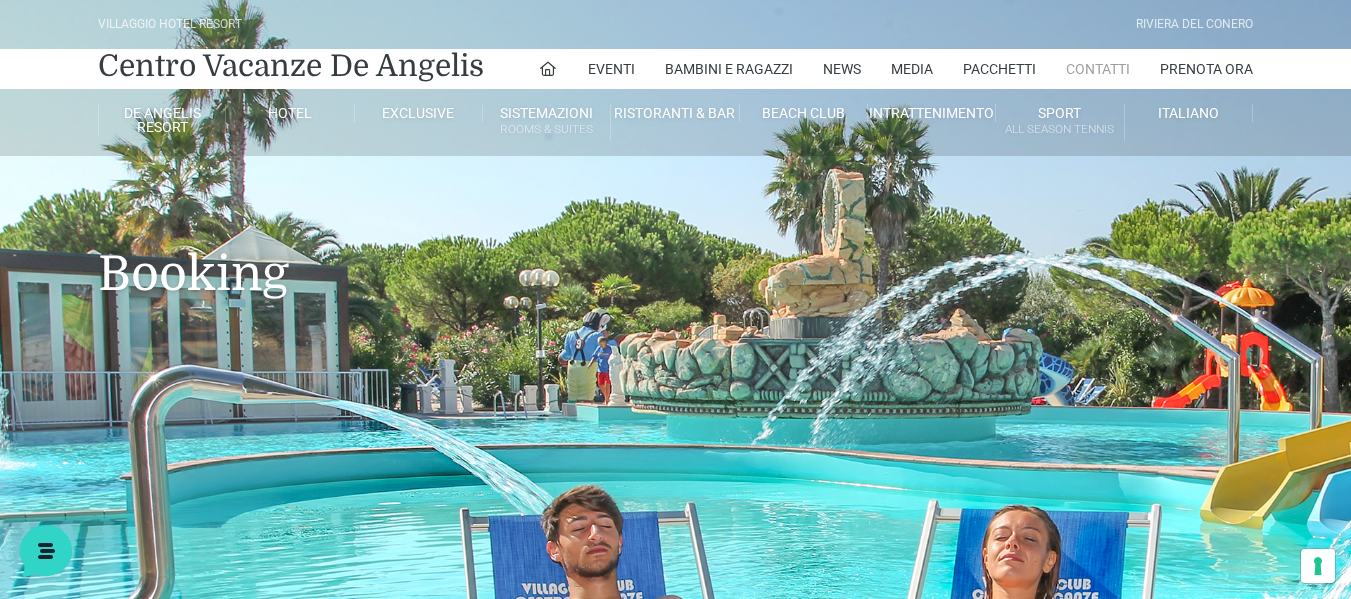 click on "Contatti" at bounding box center [1098, 69] 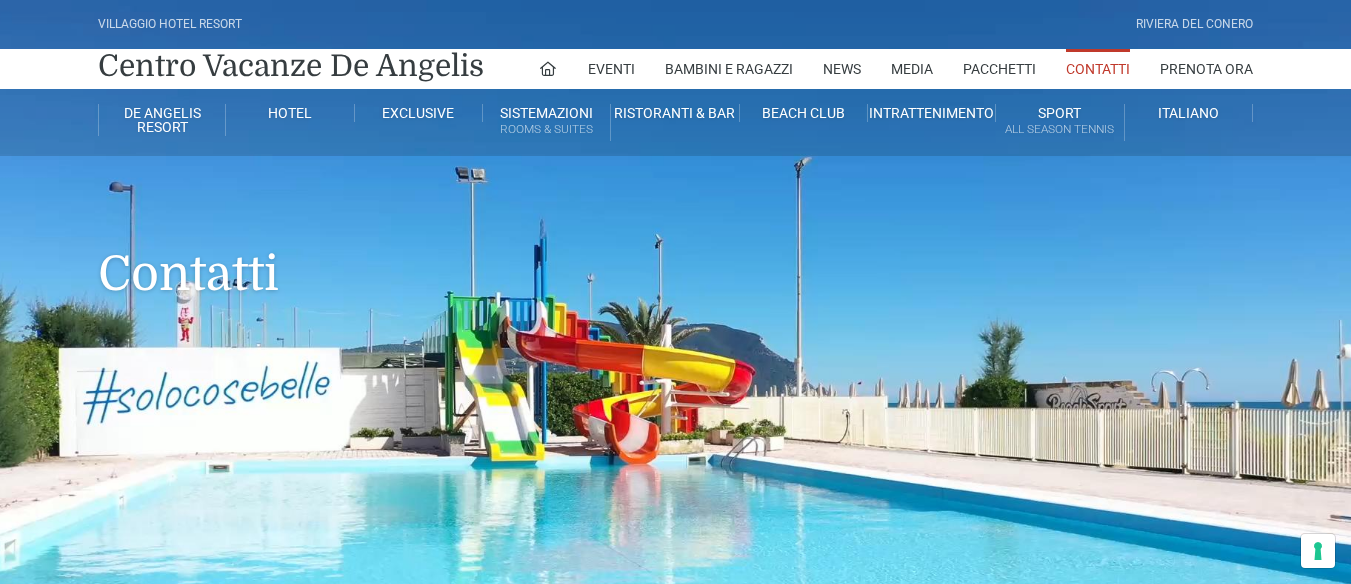 scroll, scrollTop: 0, scrollLeft: 0, axis: both 